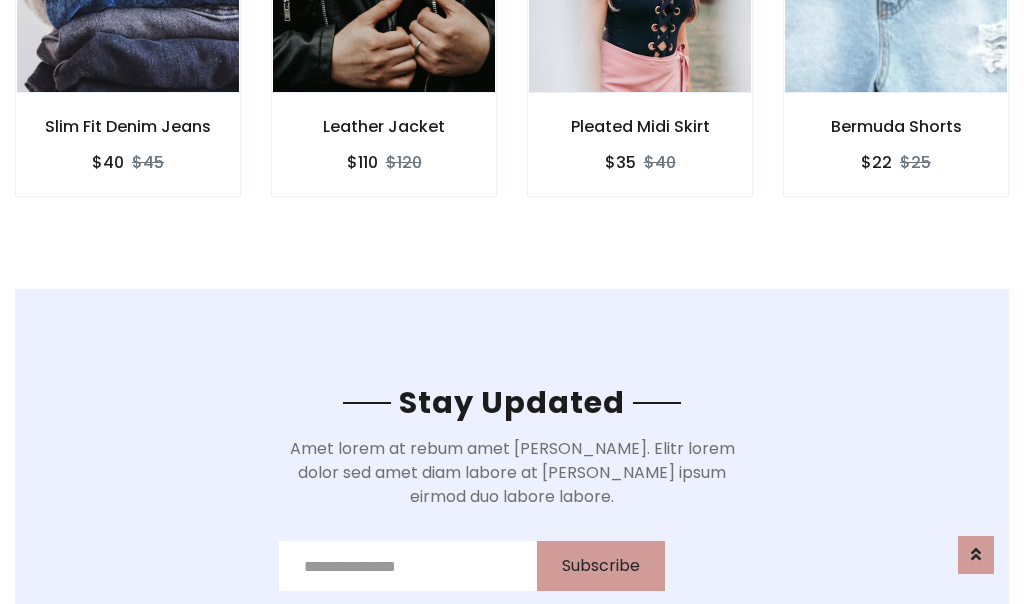 scroll, scrollTop: 3012, scrollLeft: 0, axis: vertical 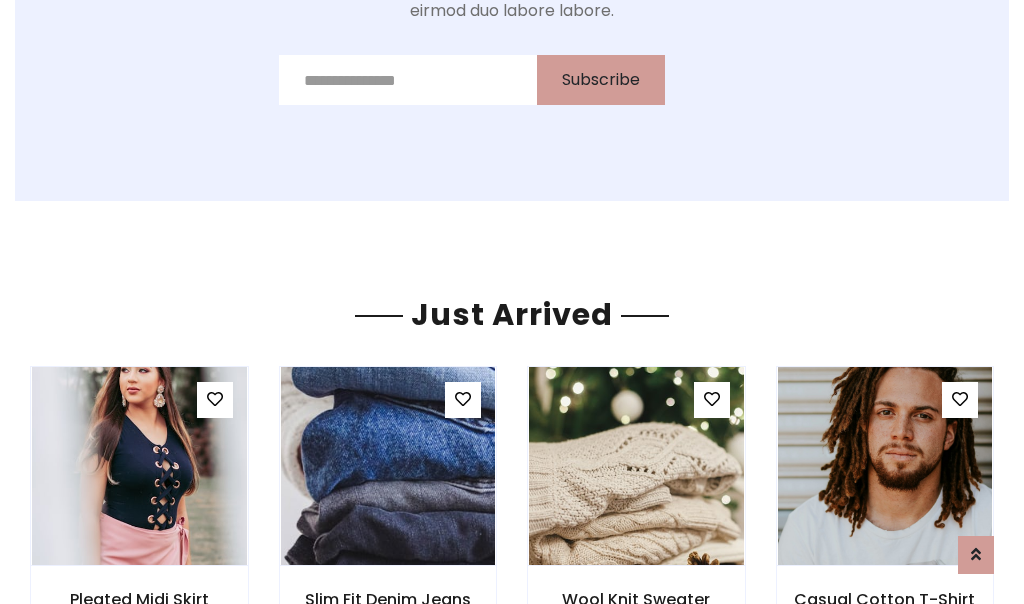 click on "Pleated Midi Skirt
$35
$40" at bounding box center (640, -428) 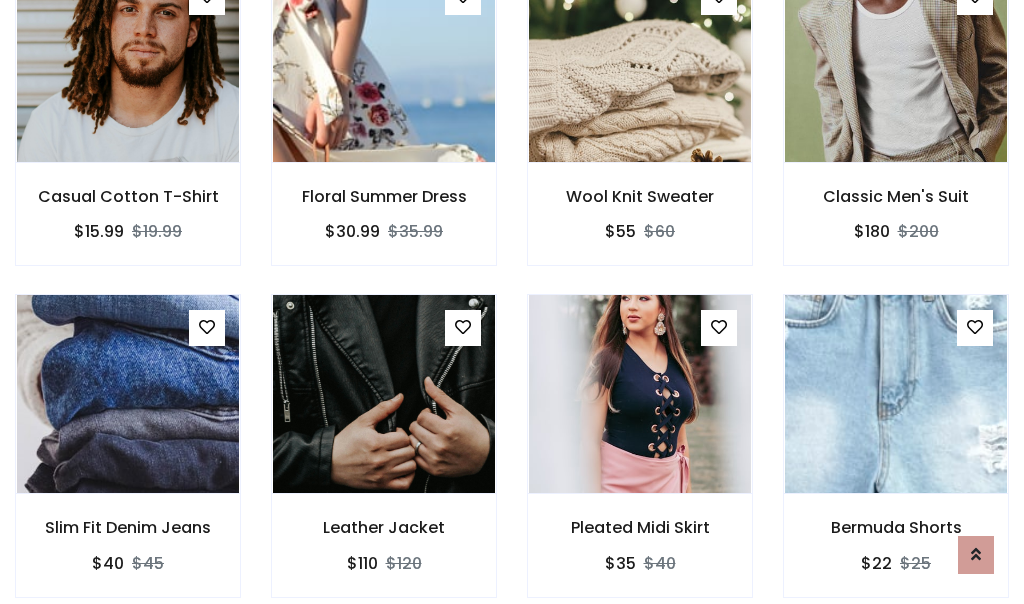 click on "Pleated Midi Skirt
$35
$40" at bounding box center [640, 459] 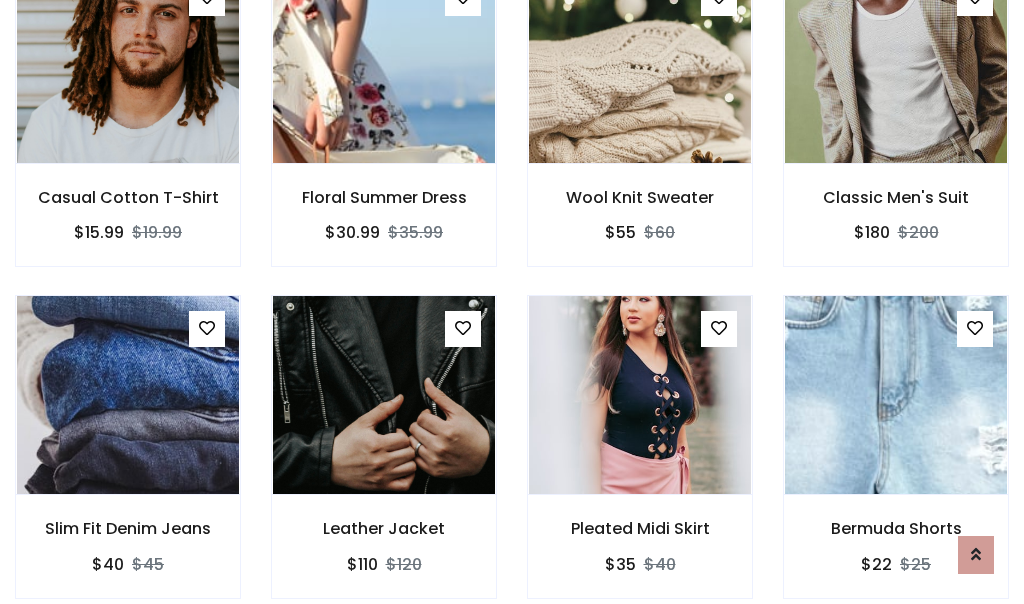 click on "Pleated Midi Skirt
$35
$40" at bounding box center (640, 460) 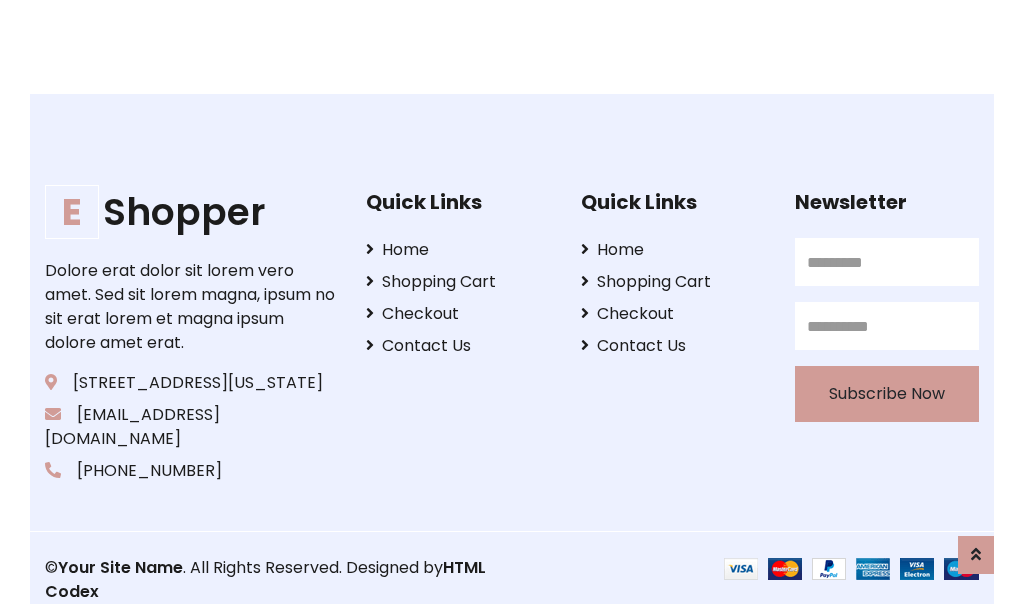 scroll, scrollTop: 3807, scrollLeft: 0, axis: vertical 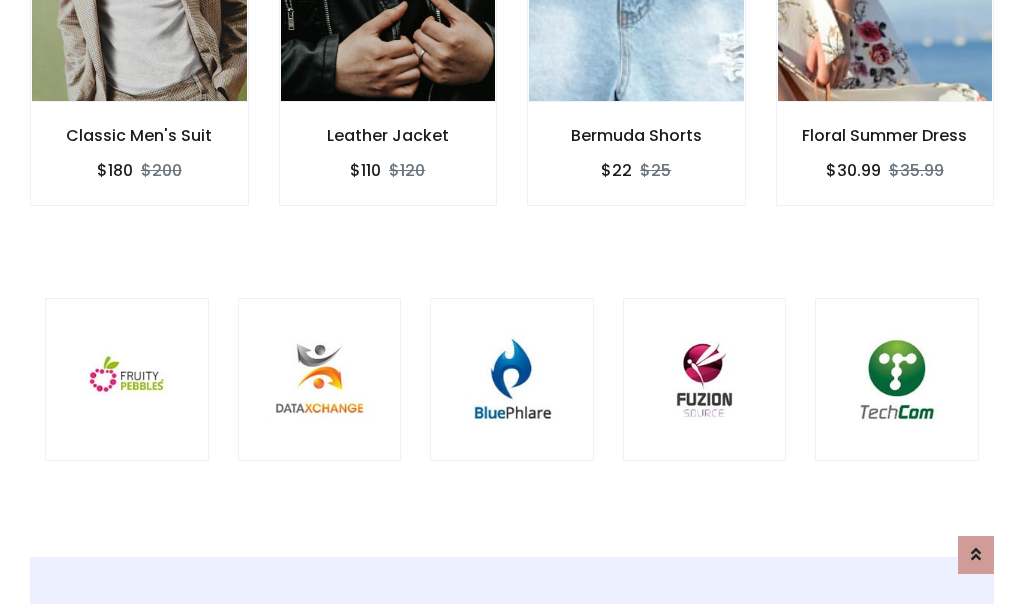 click at bounding box center (512, 380) 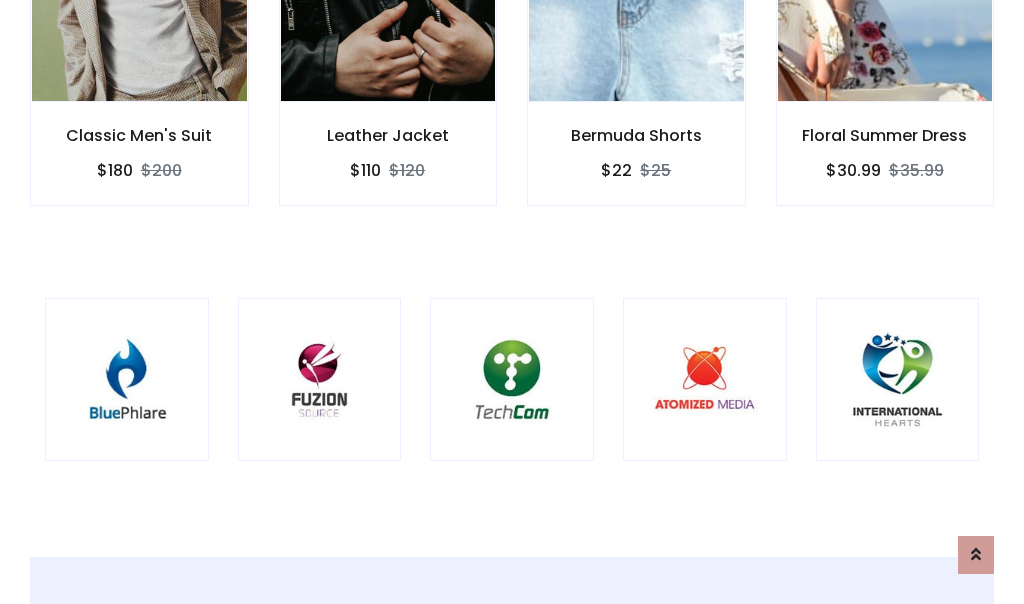 click at bounding box center (512, 380) 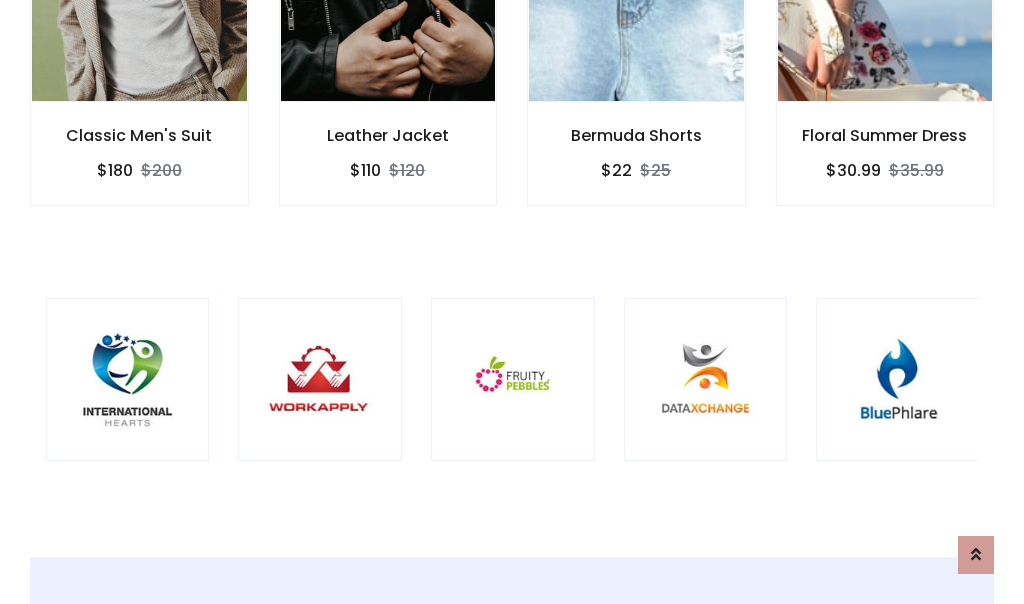 scroll, scrollTop: 0, scrollLeft: 0, axis: both 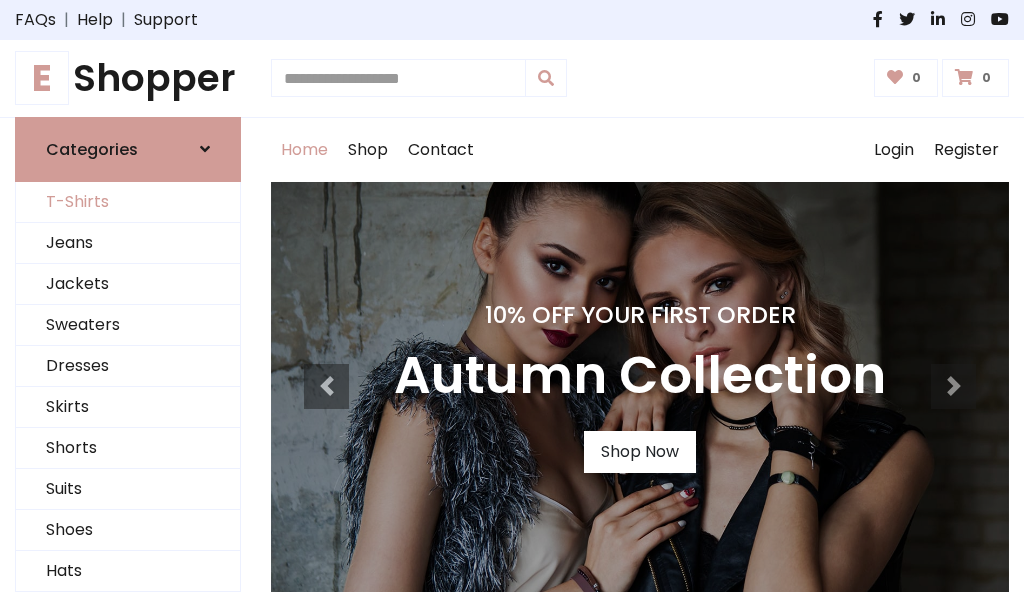 click on "T-Shirts" at bounding box center [128, 202] 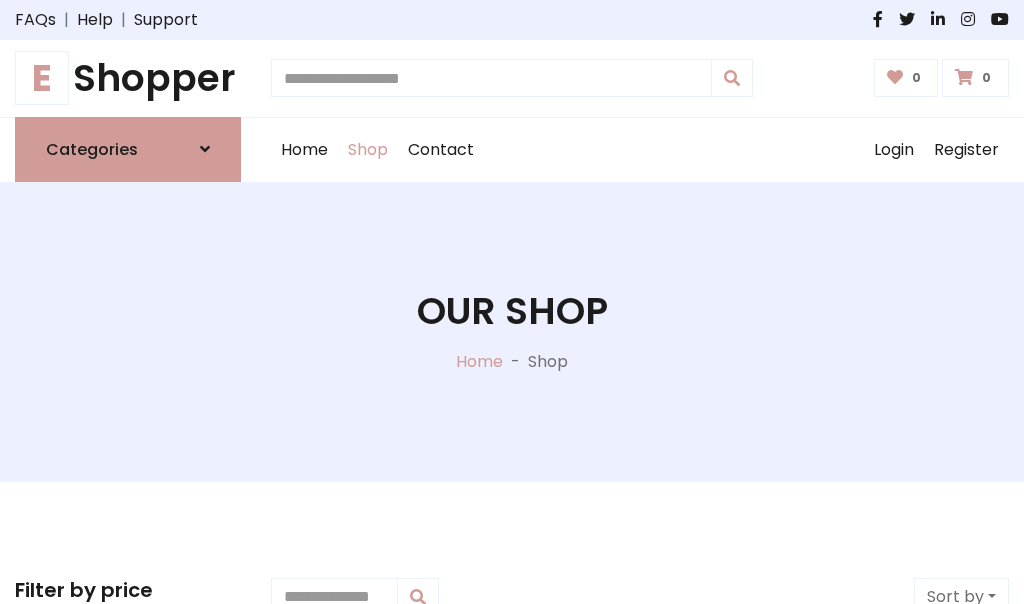 scroll, scrollTop: 802, scrollLeft: 0, axis: vertical 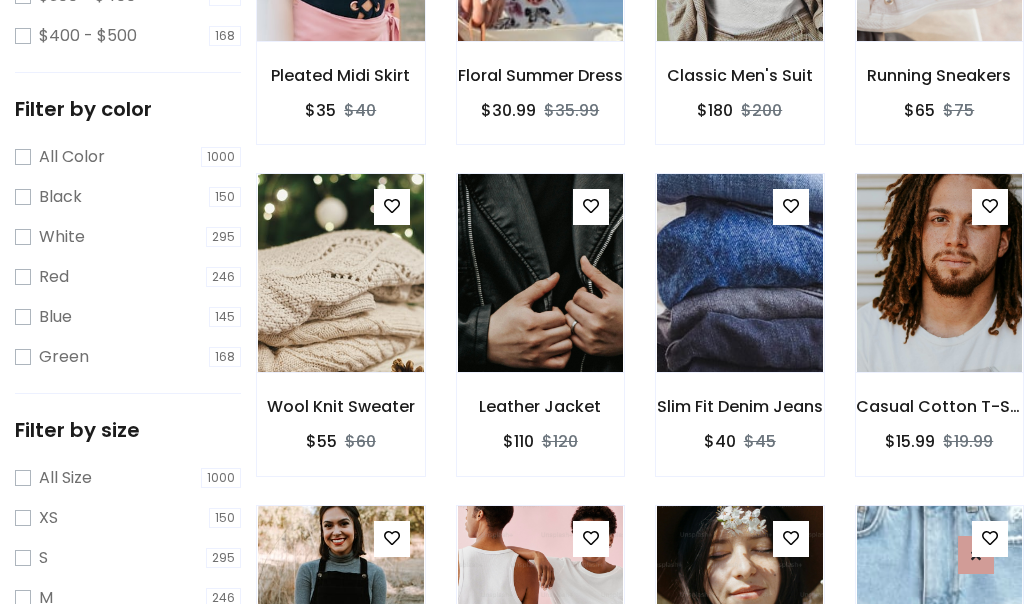 click at bounding box center [340, -58] 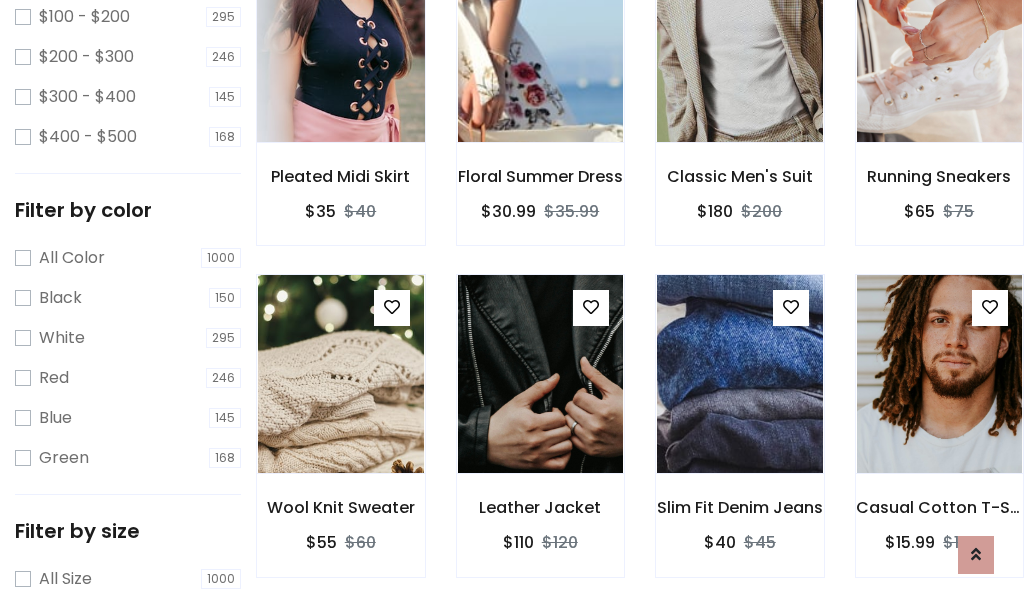 scroll, scrollTop: 101, scrollLeft: 0, axis: vertical 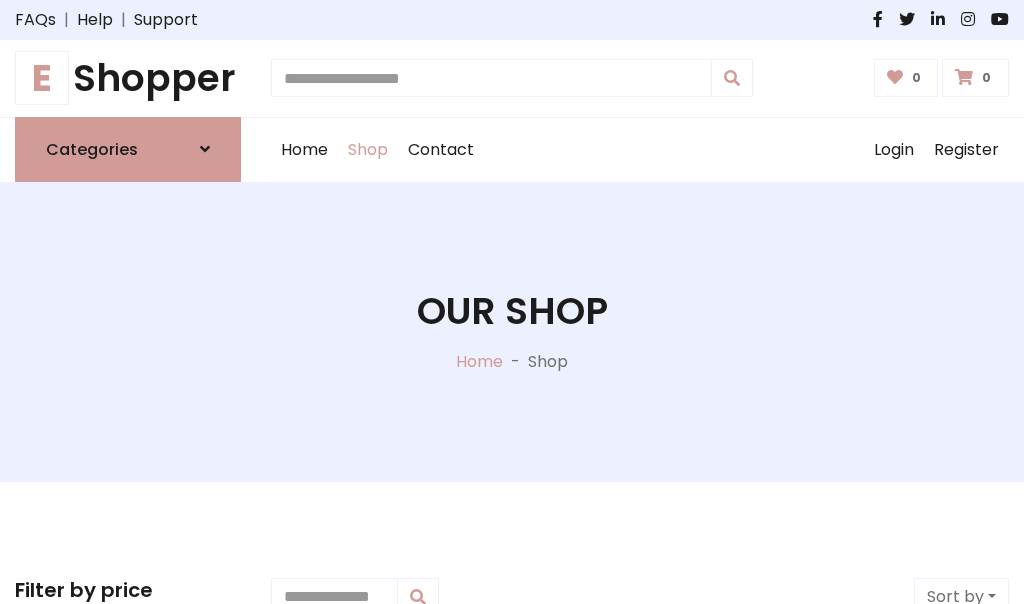 click on "E Shopper" at bounding box center (128, 78) 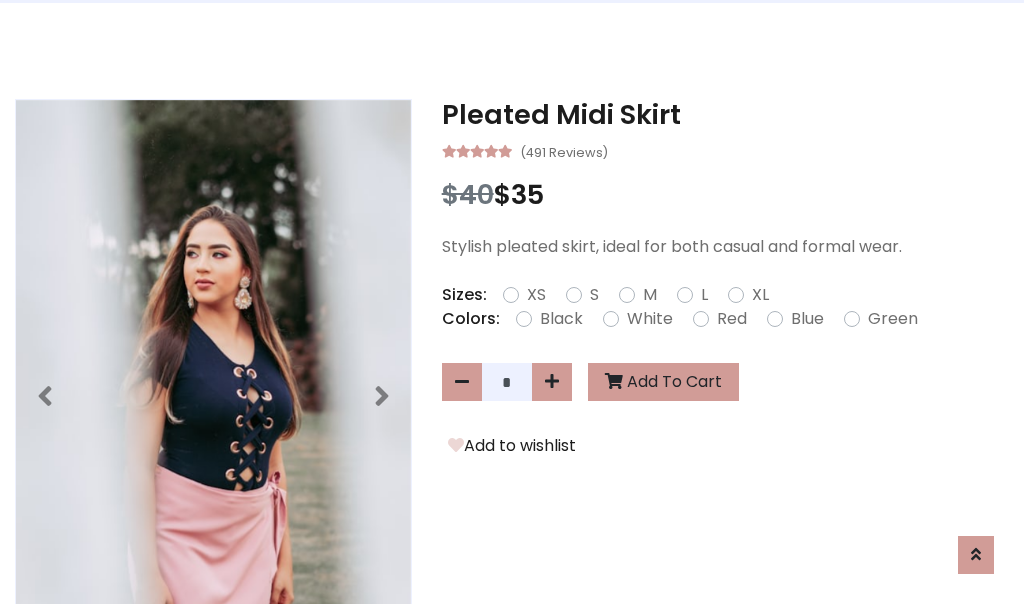 scroll, scrollTop: 0, scrollLeft: 0, axis: both 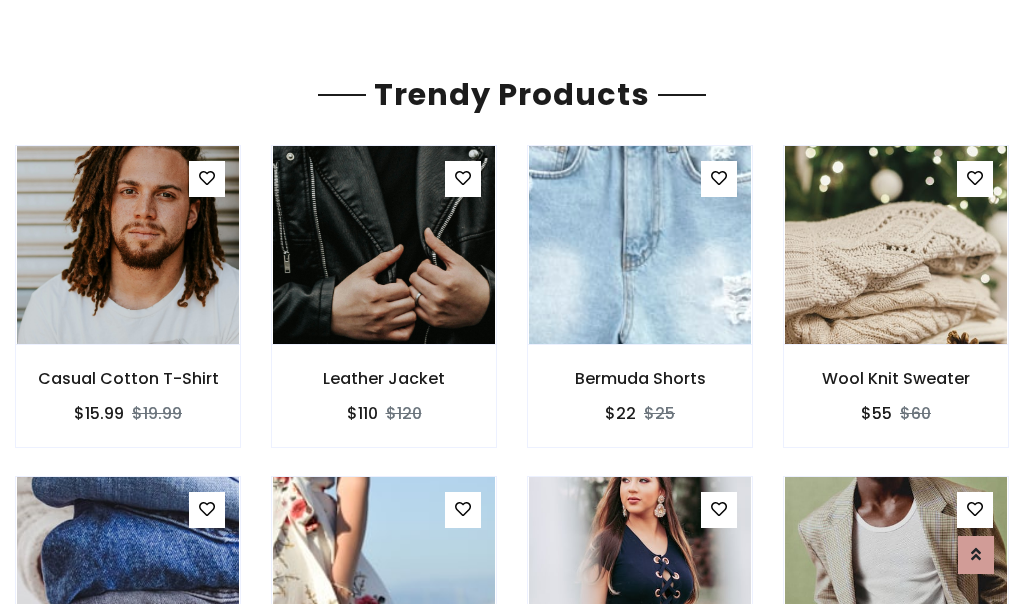 click on "Shop" at bounding box center (368, -1793) 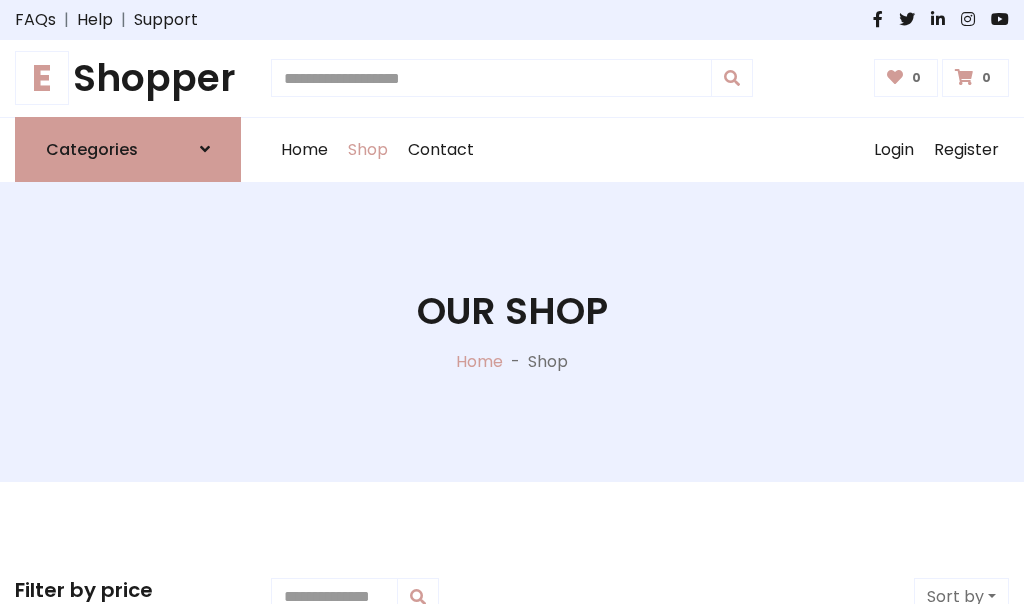 scroll, scrollTop: 0, scrollLeft: 0, axis: both 